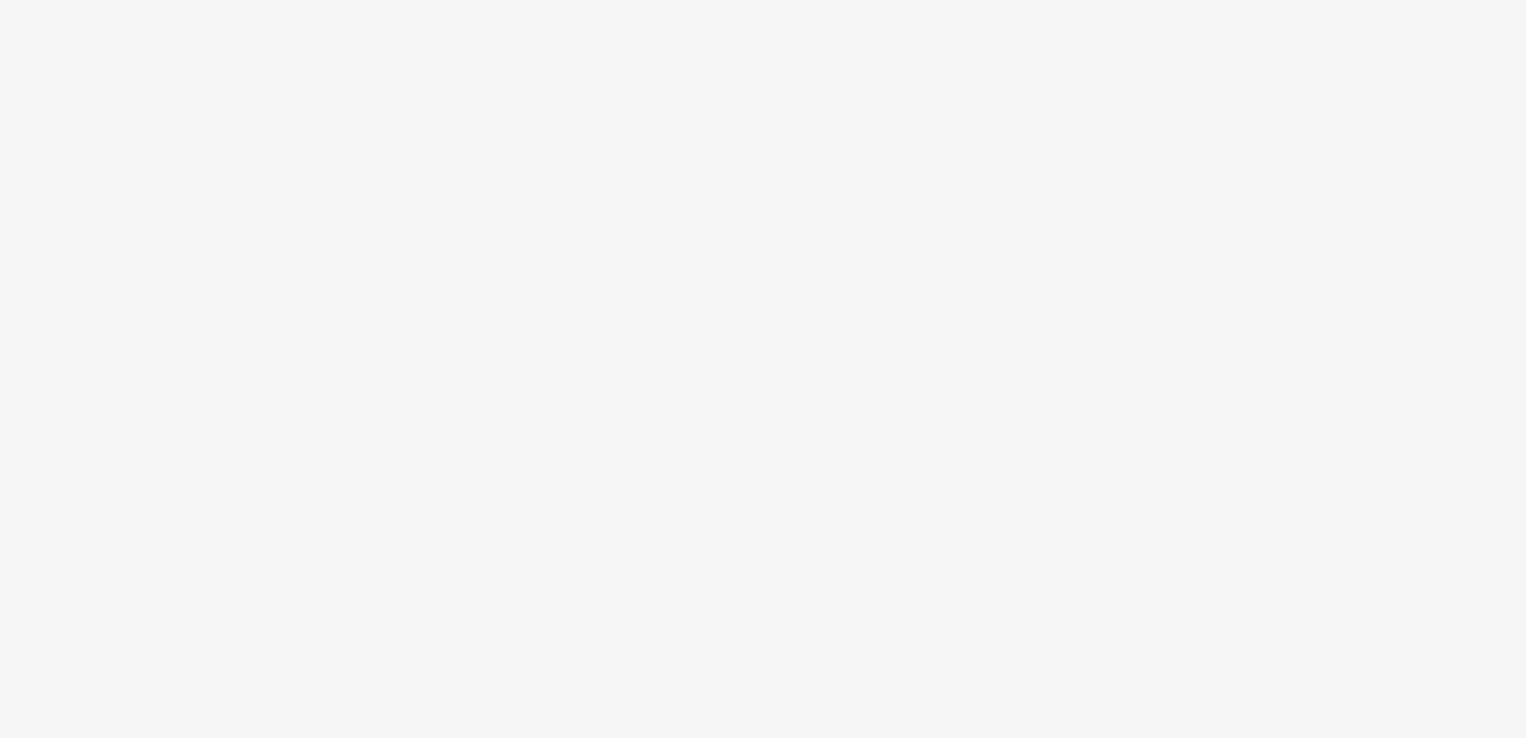 scroll, scrollTop: 0, scrollLeft: 0, axis: both 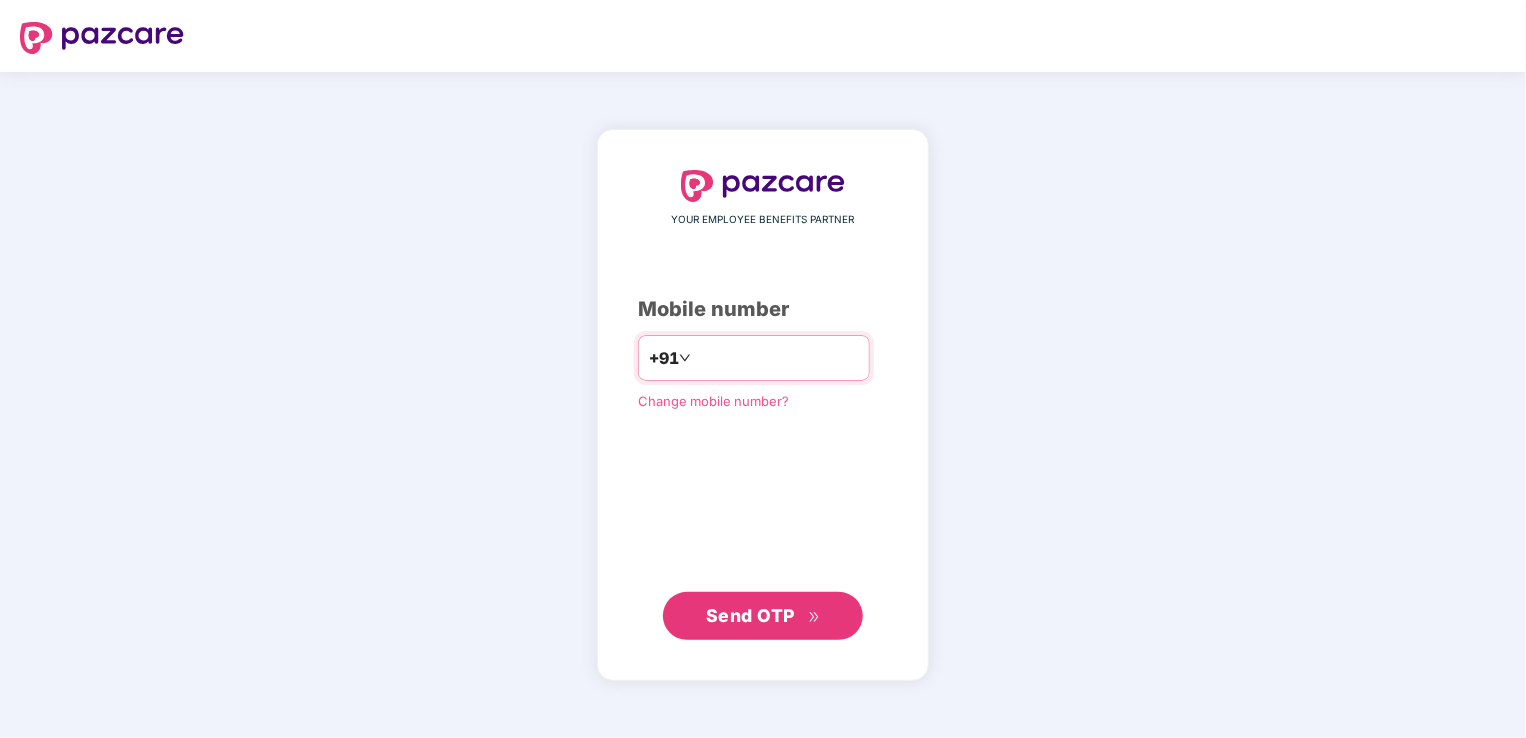 click at bounding box center (777, 358) 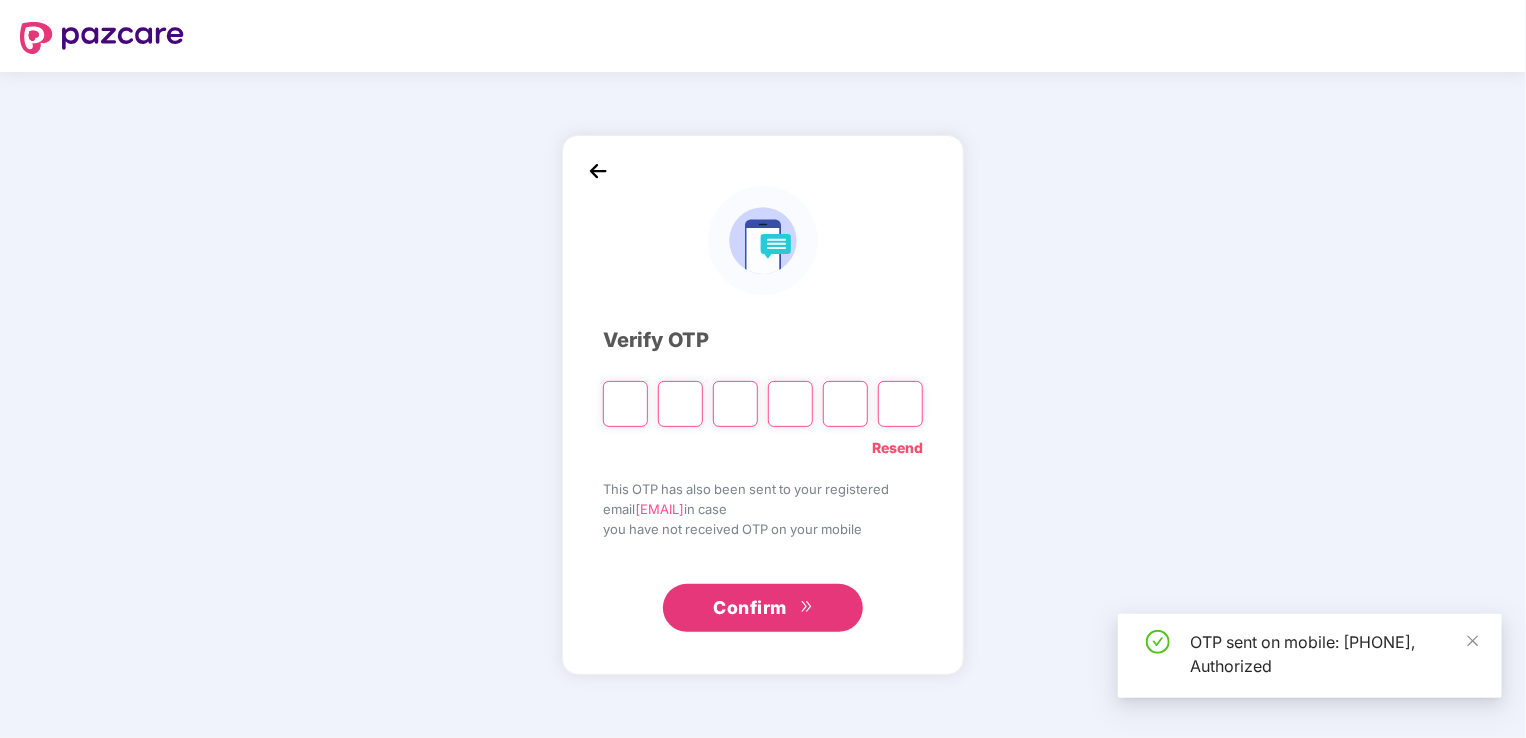 click at bounding box center (625, 404) 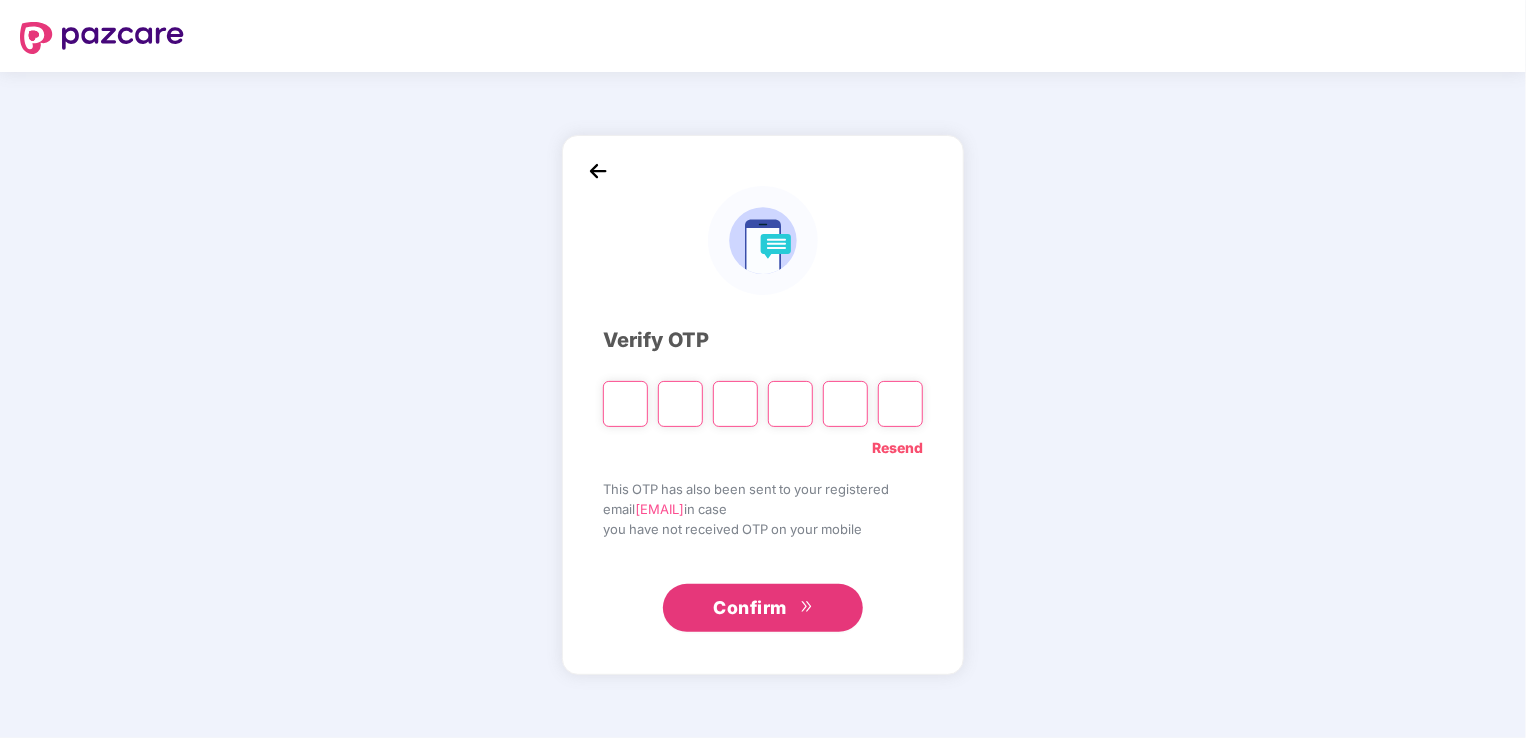 click at bounding box center (625, 404) 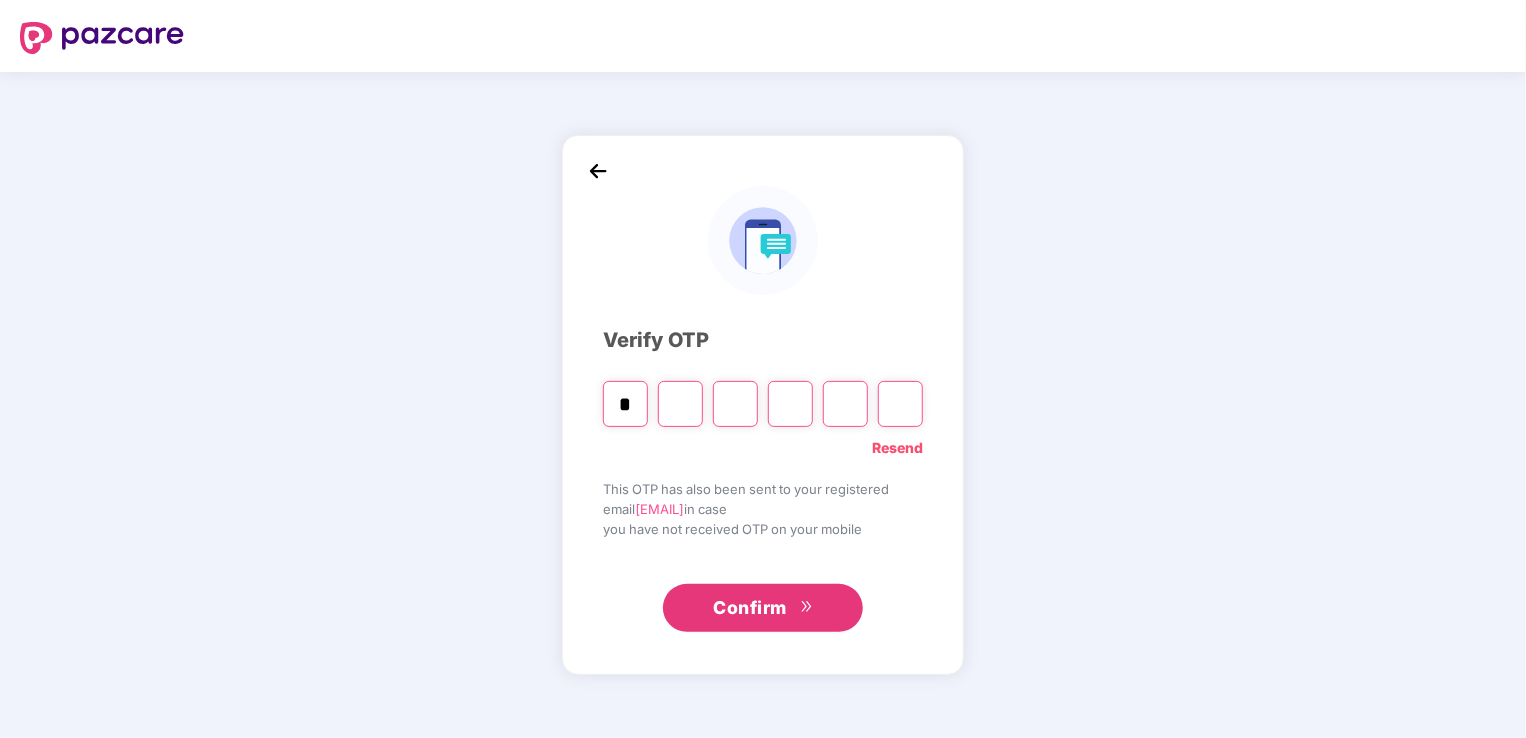 type on "*" 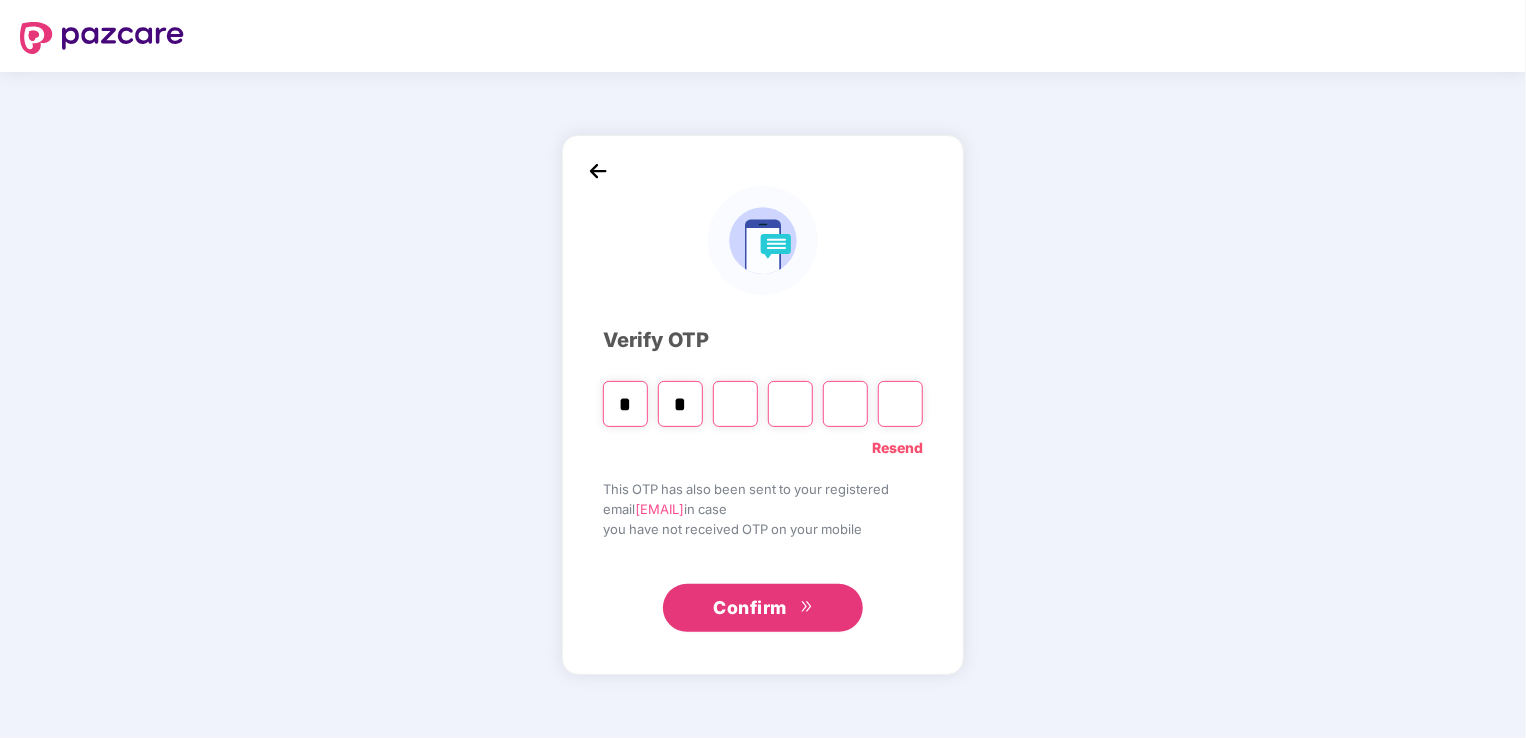 type on "*" 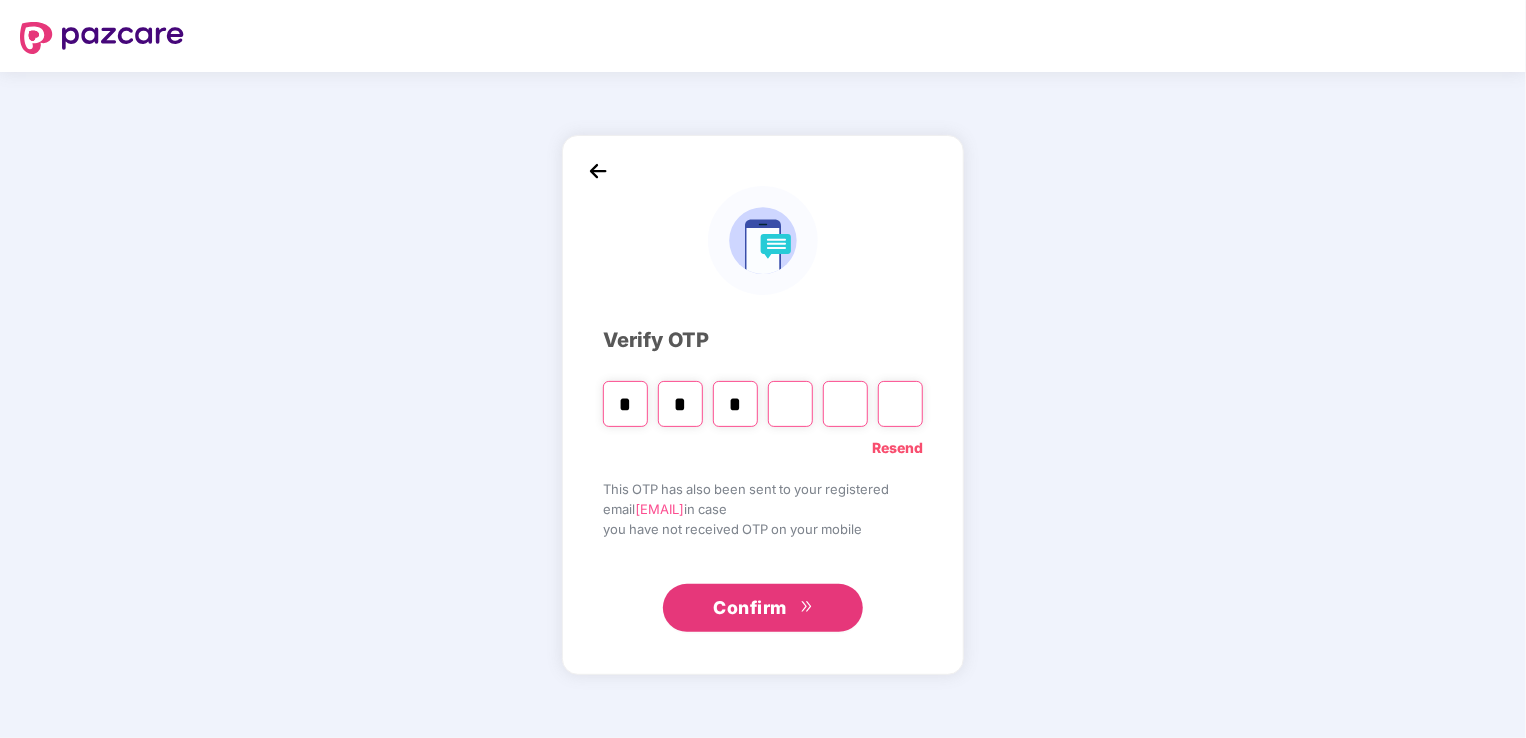 type on "*" 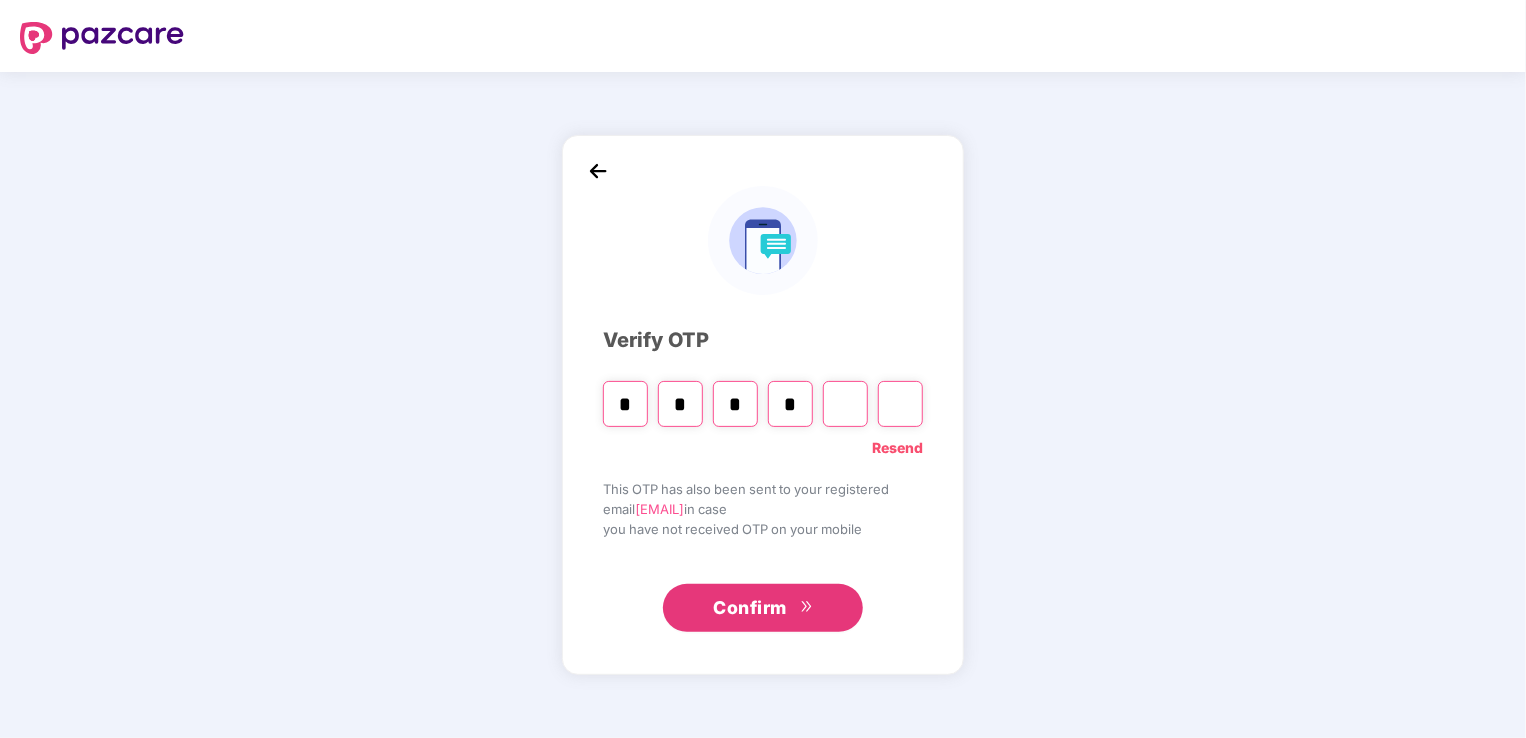 type on "*" 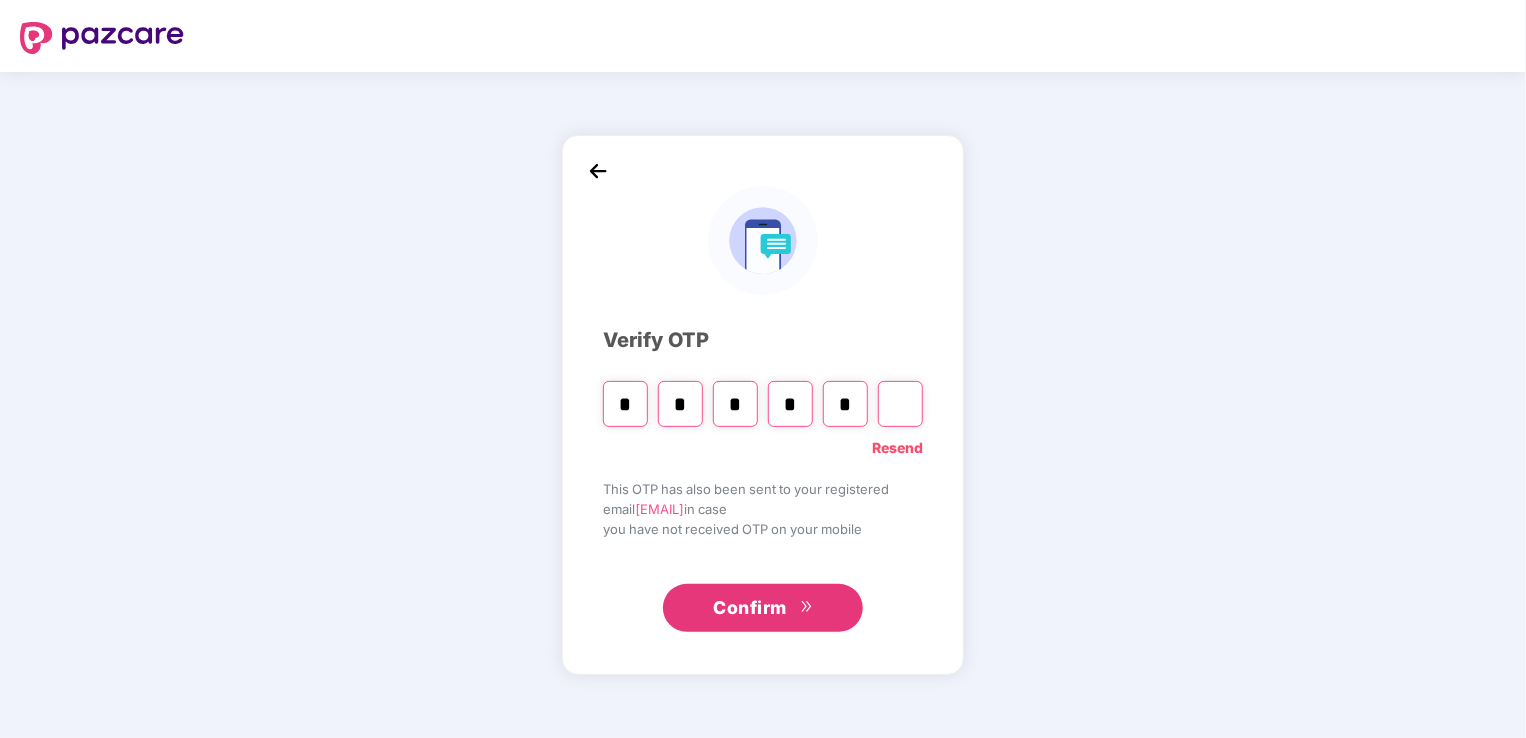 type on "*" 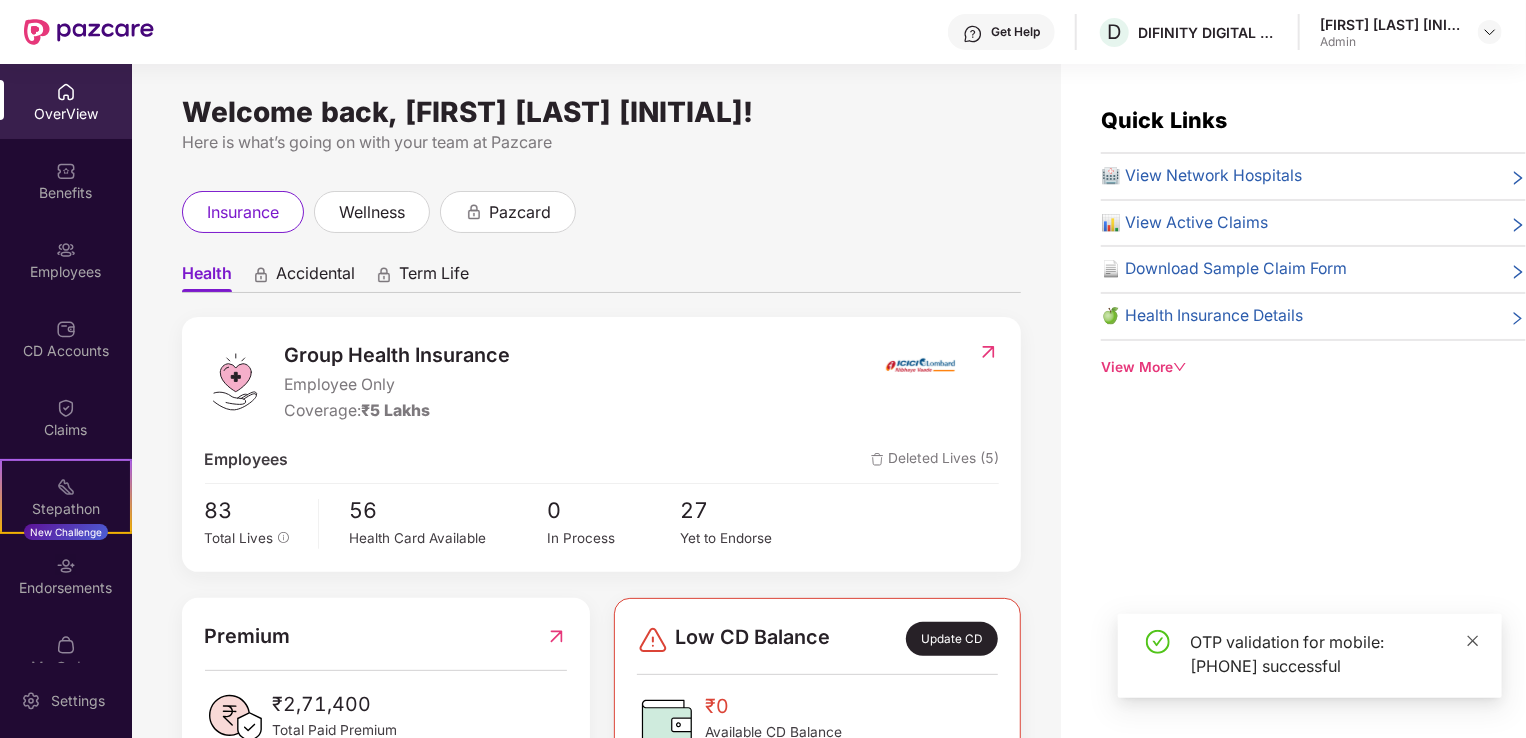 drag, startPoint x: 1471, startPoint y: 641, endPoint x: 1423, endPoint y: 635, distance: 48.373547 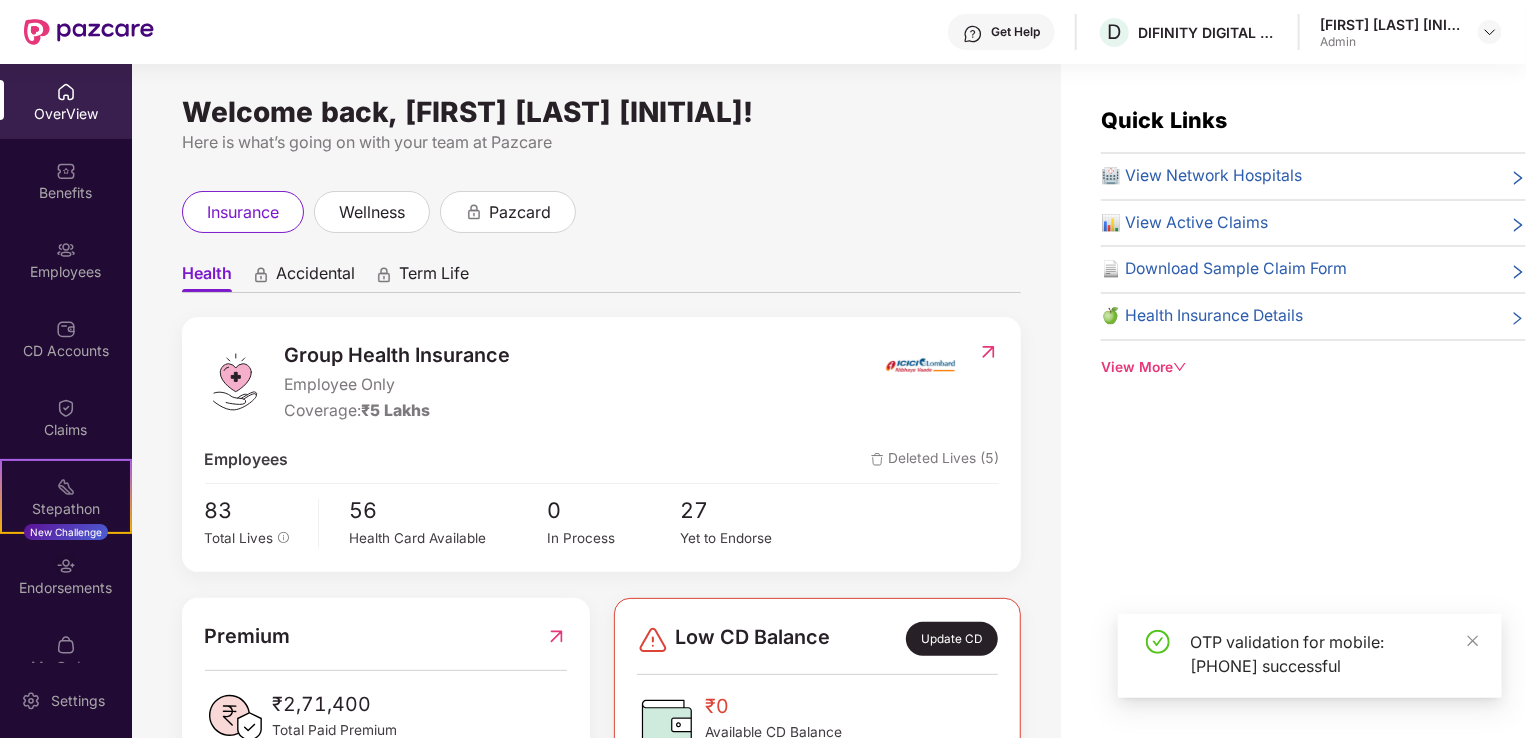 click 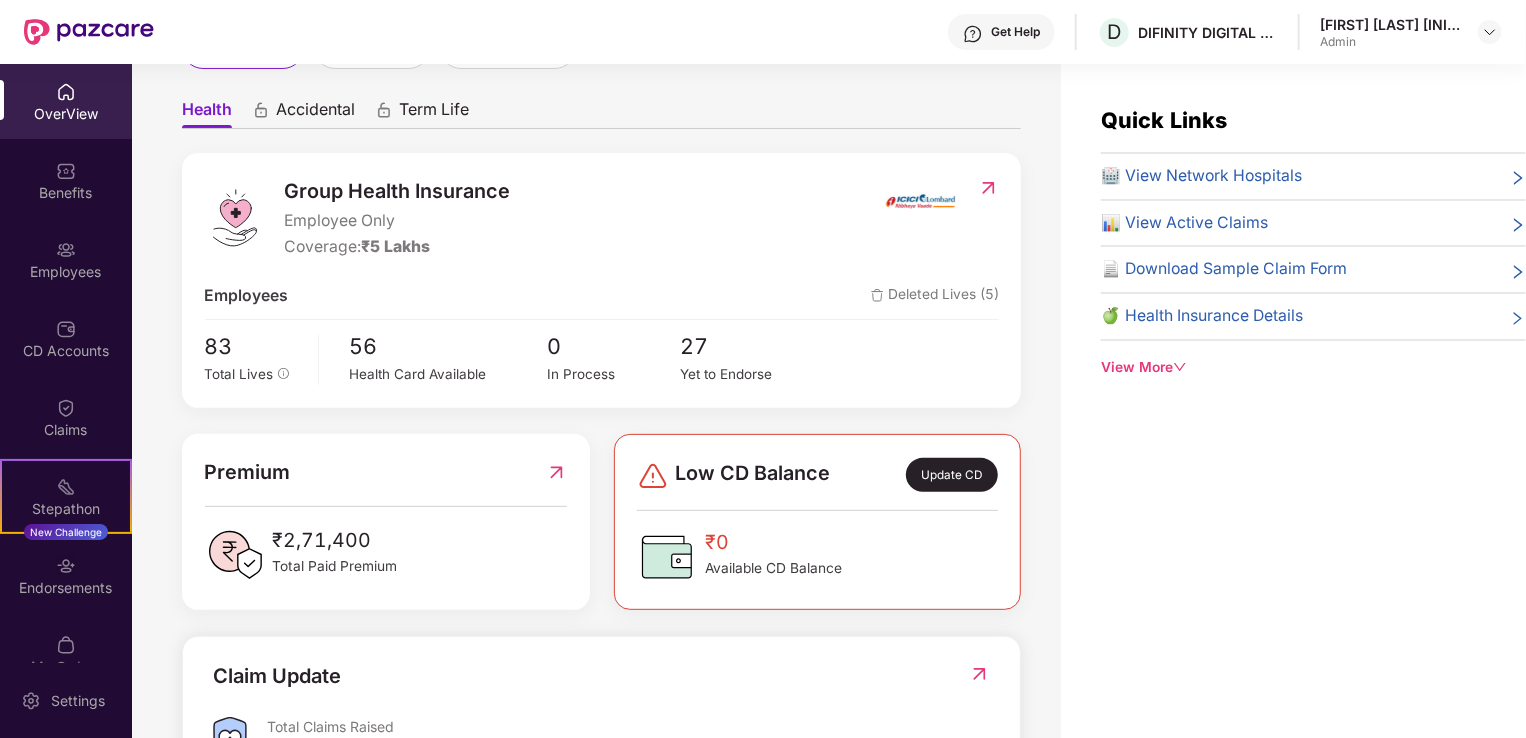 scroll, scrollTop: 200, scrollLeft: 0, axis: vertical 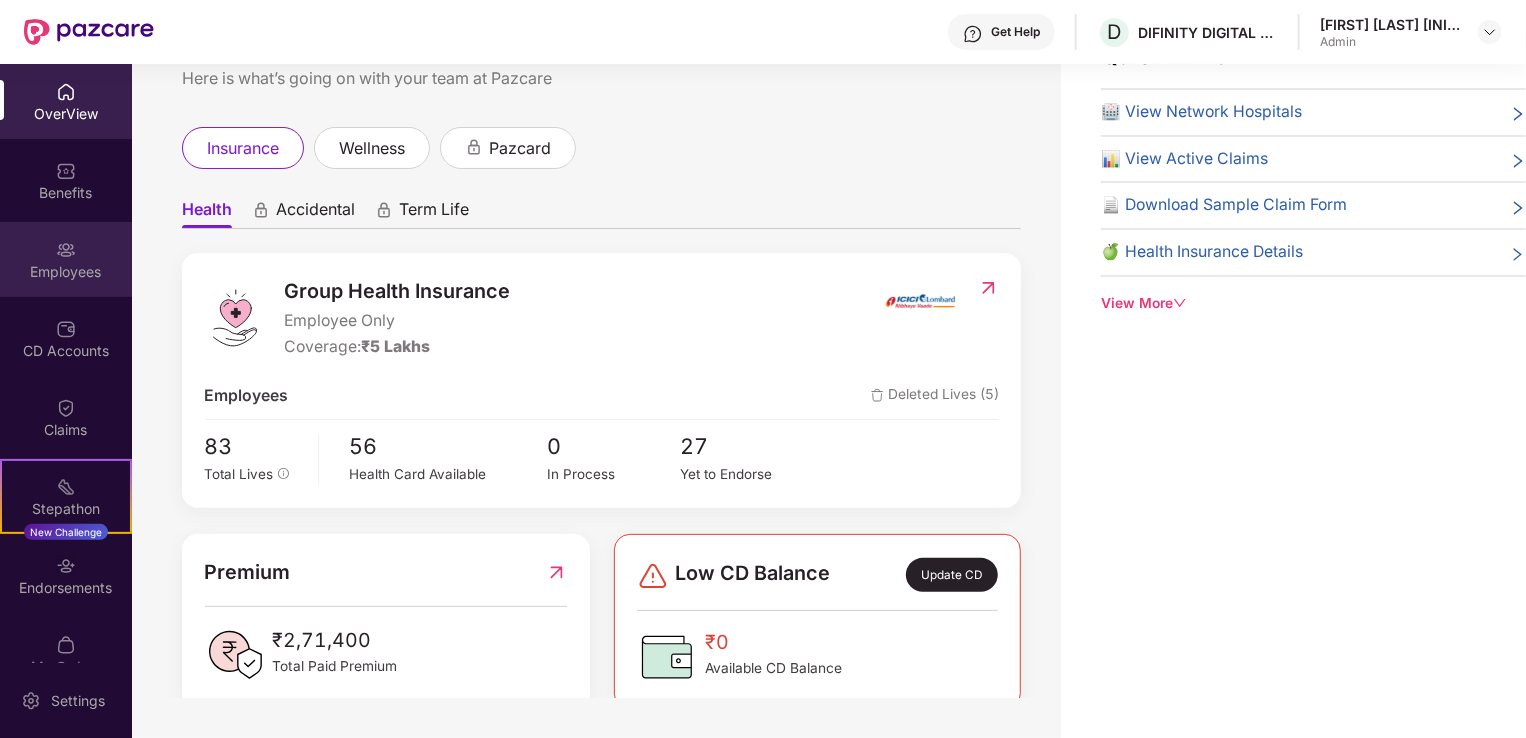 click on "Employees" at bounding box center [66, 272] 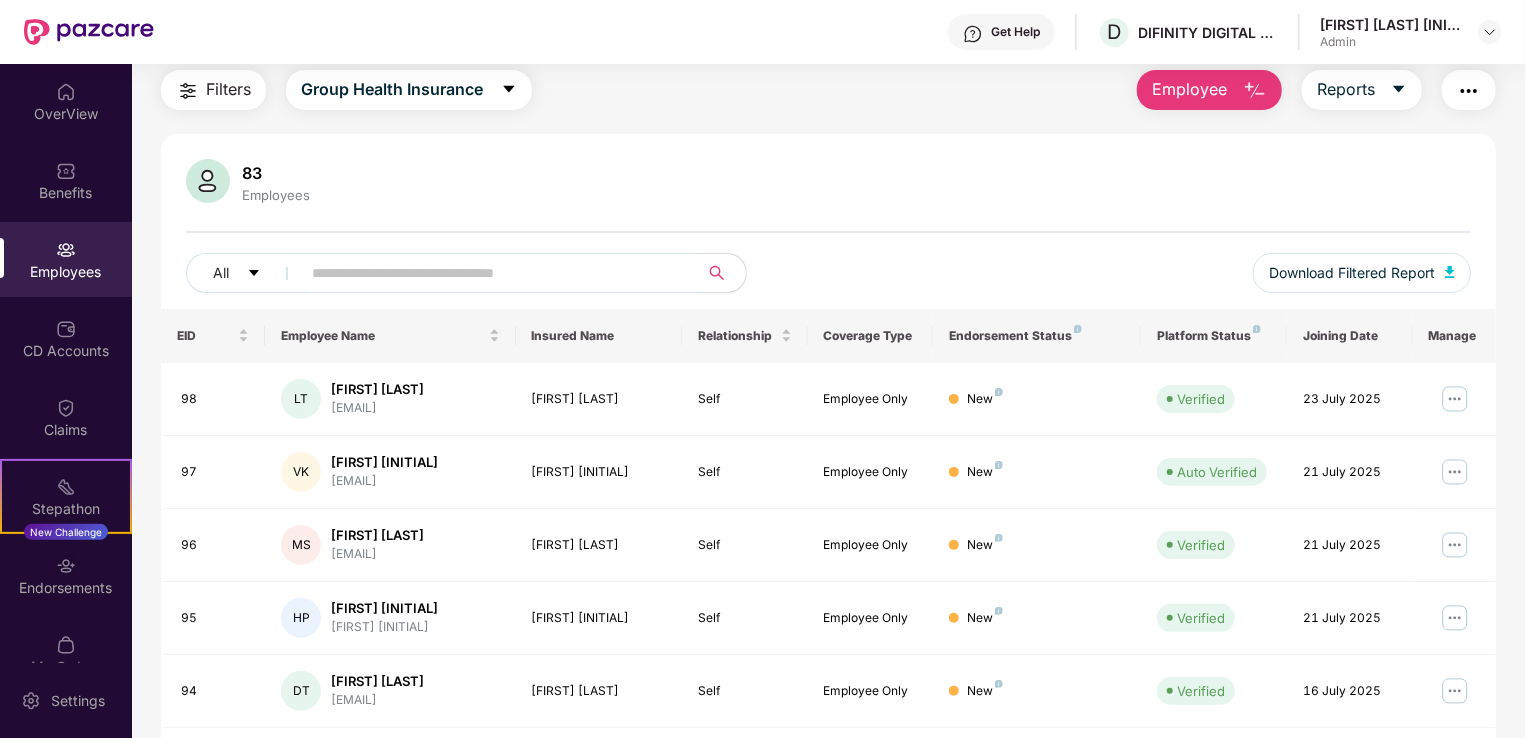 click on "Employee" at bounding box center [1189, 89] 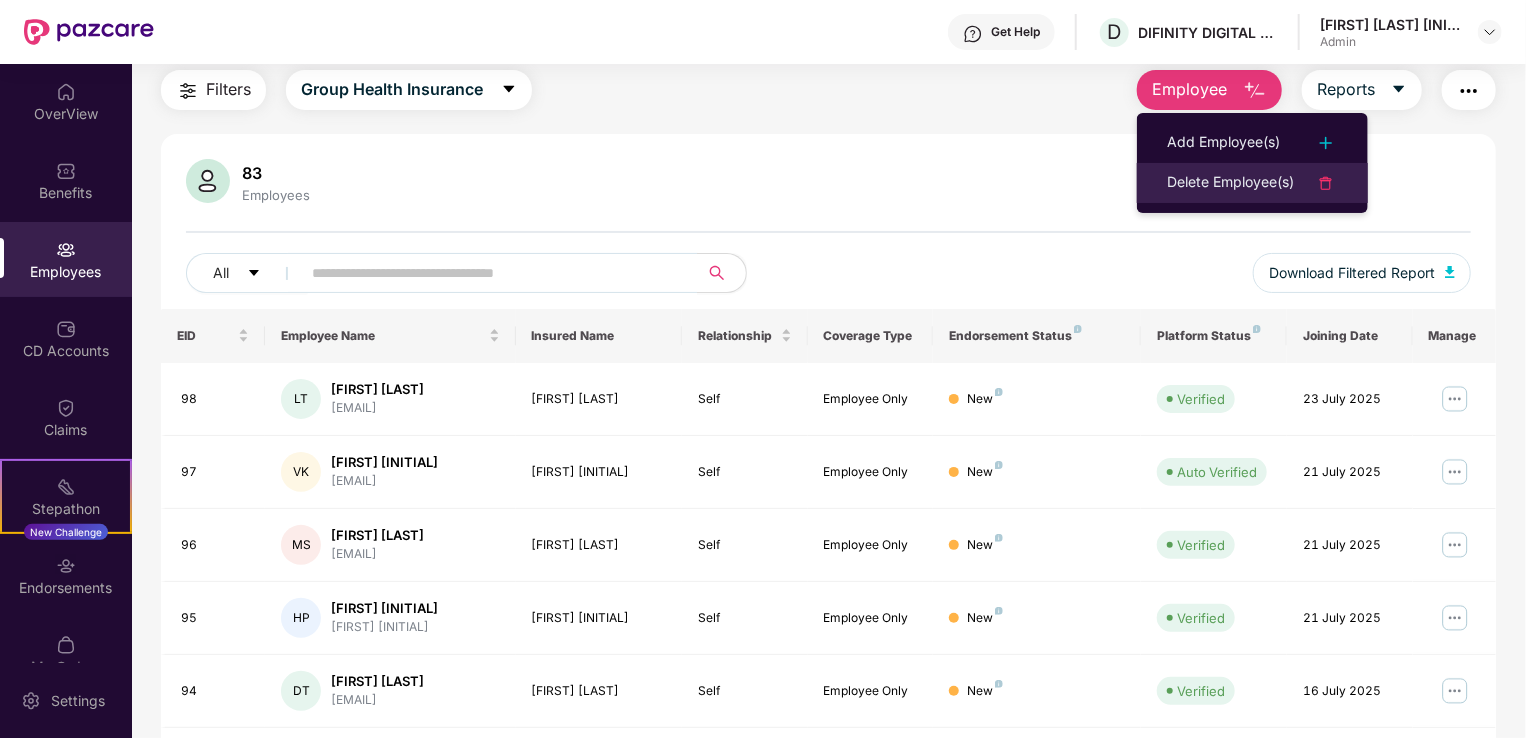 click on "Delete Employee(s)" at bounding box center [1230, 183] 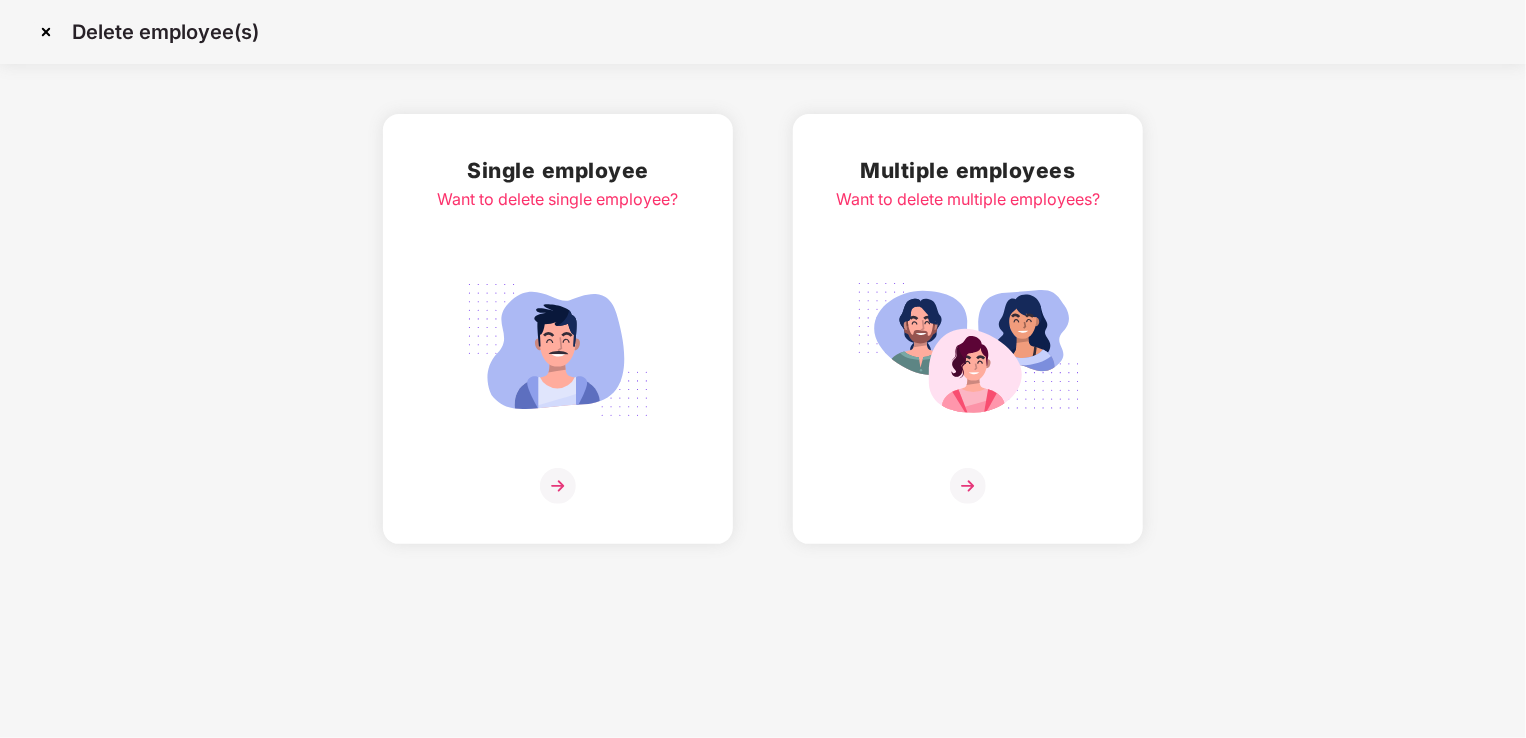 click at bounding box center [558, 350] 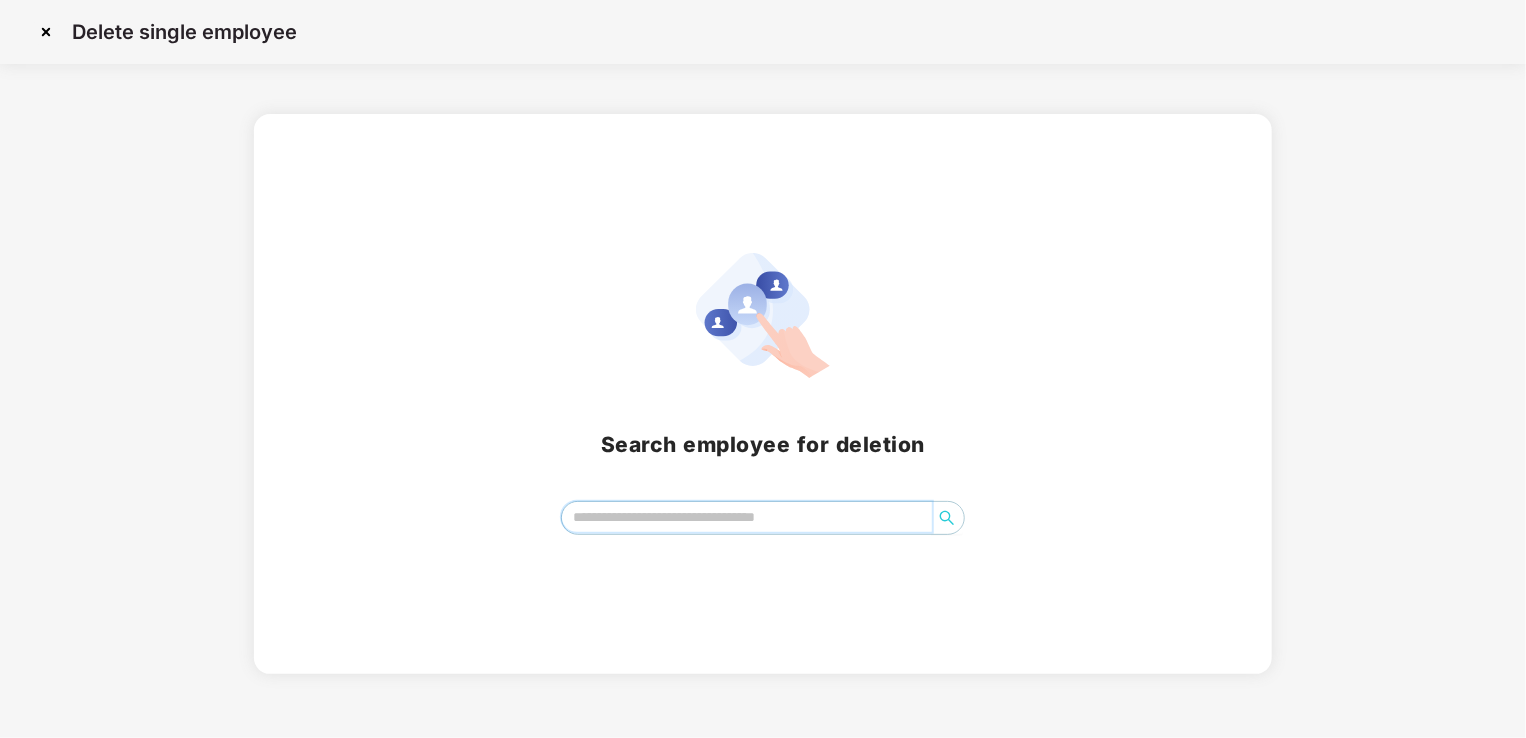 click at bounding box center (747, 517) 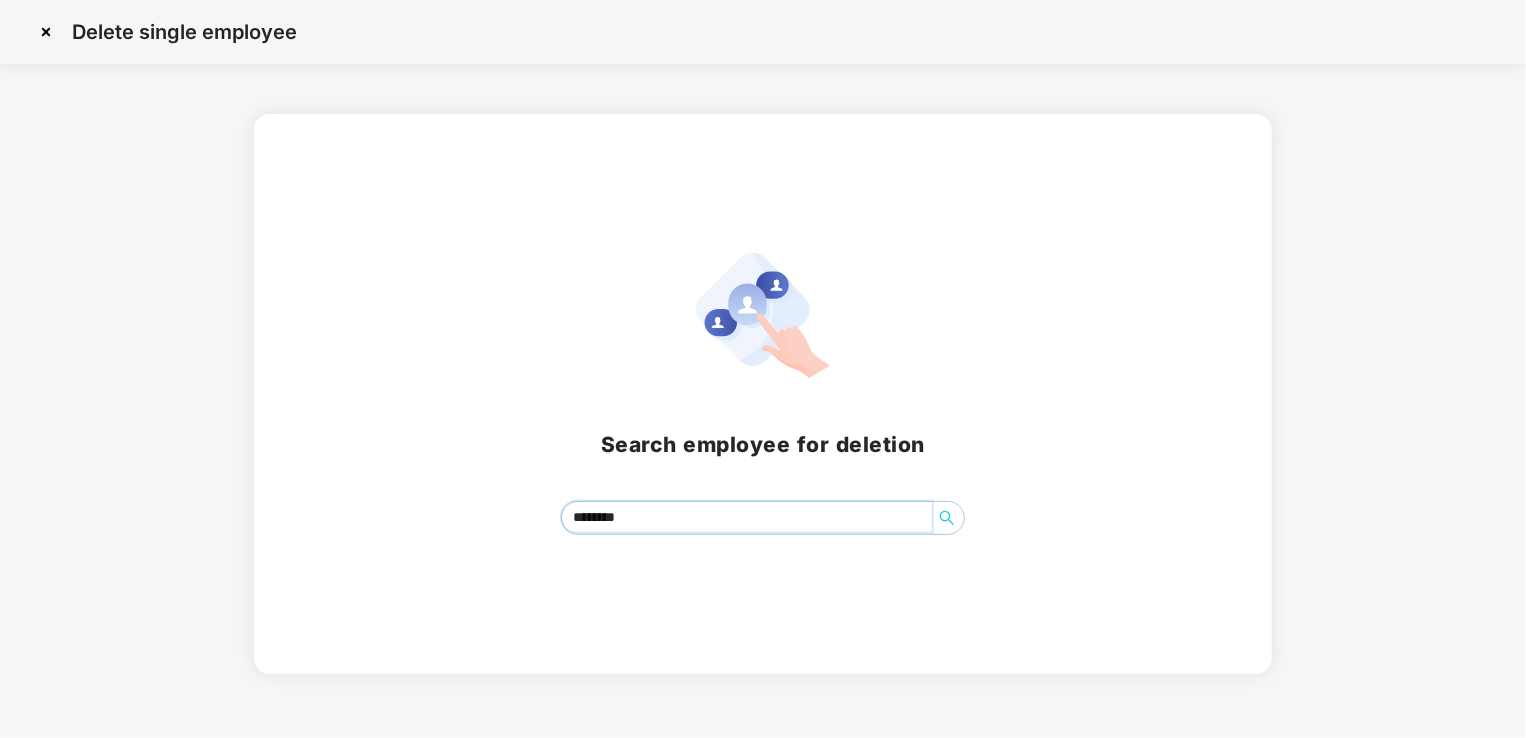 click on "********" at bounding box center [747, 517] 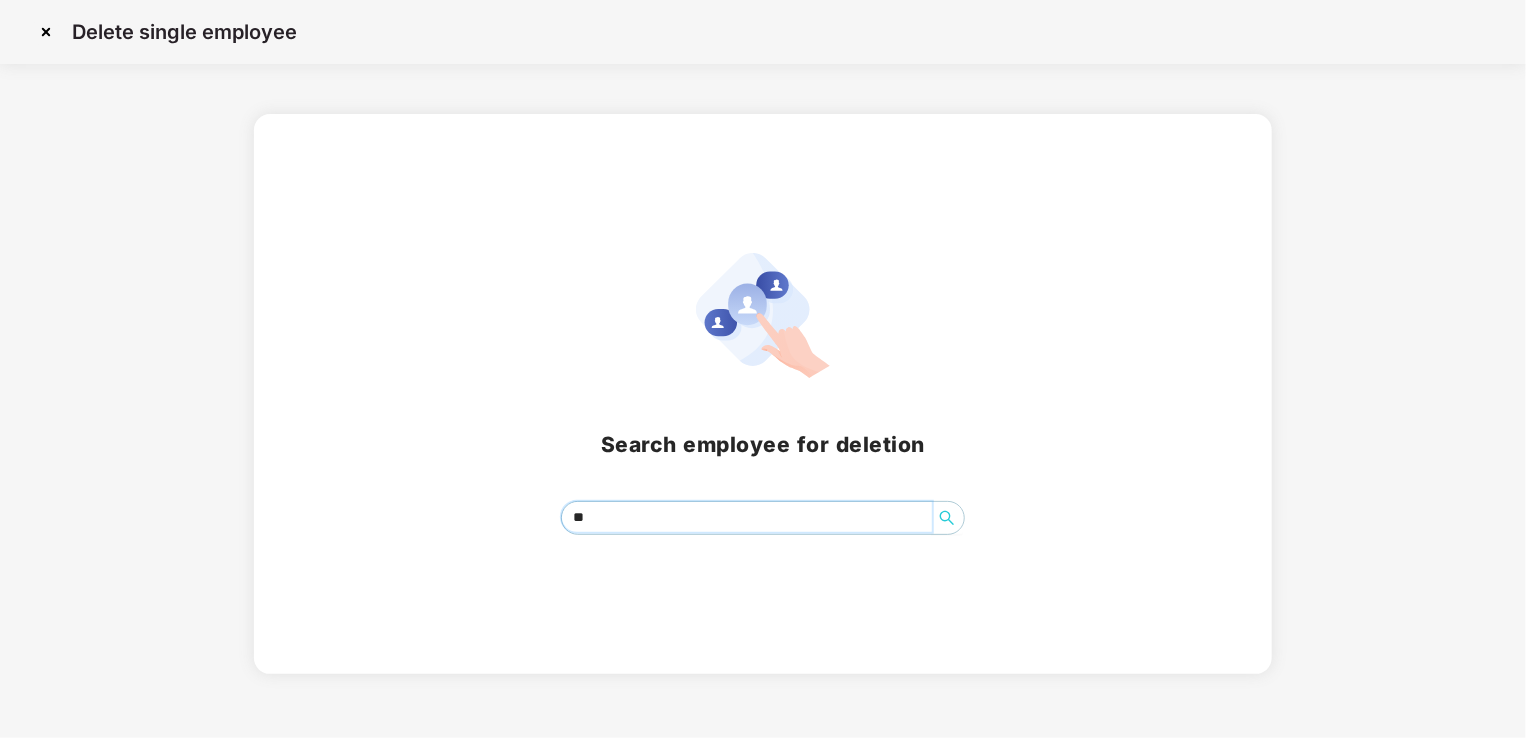 type on "*" 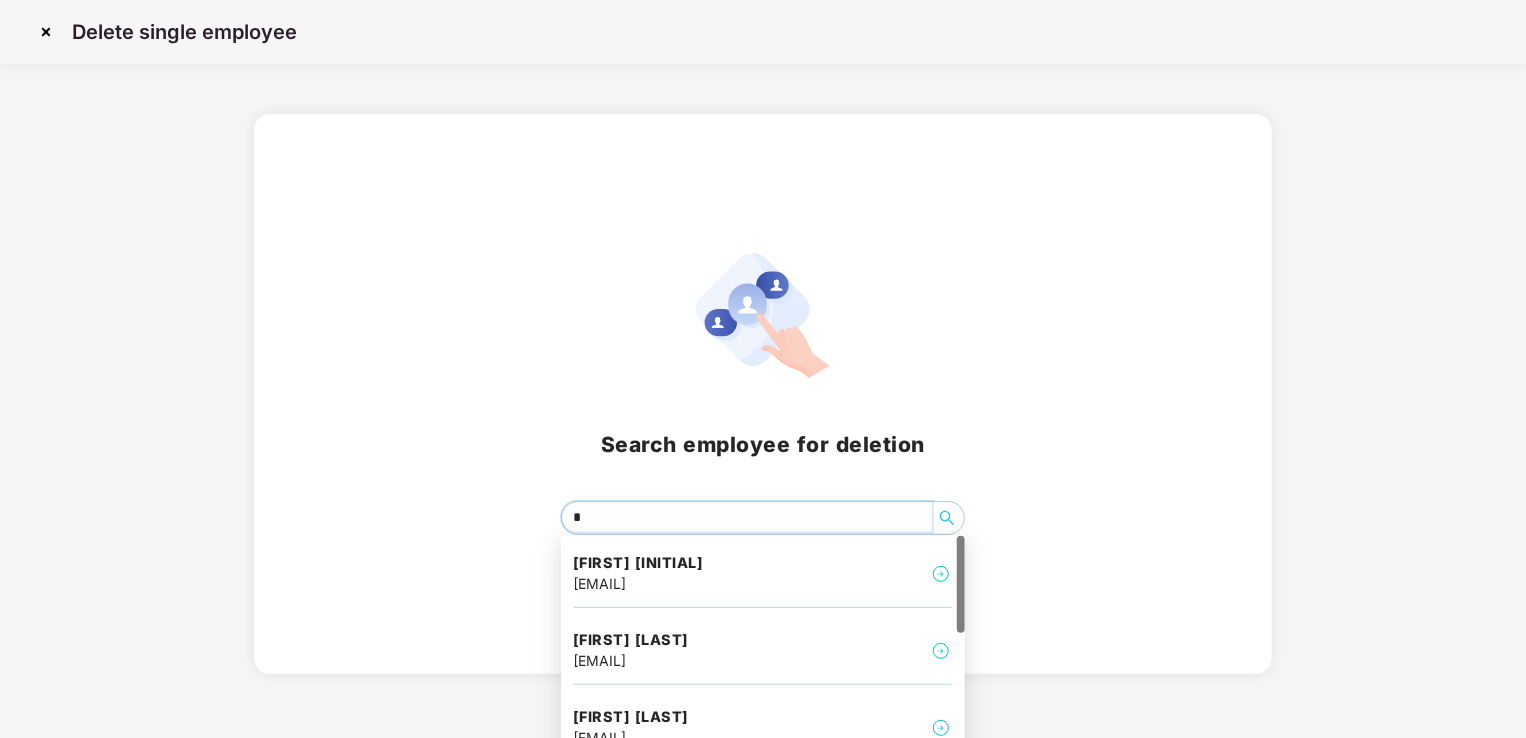 type on "**" 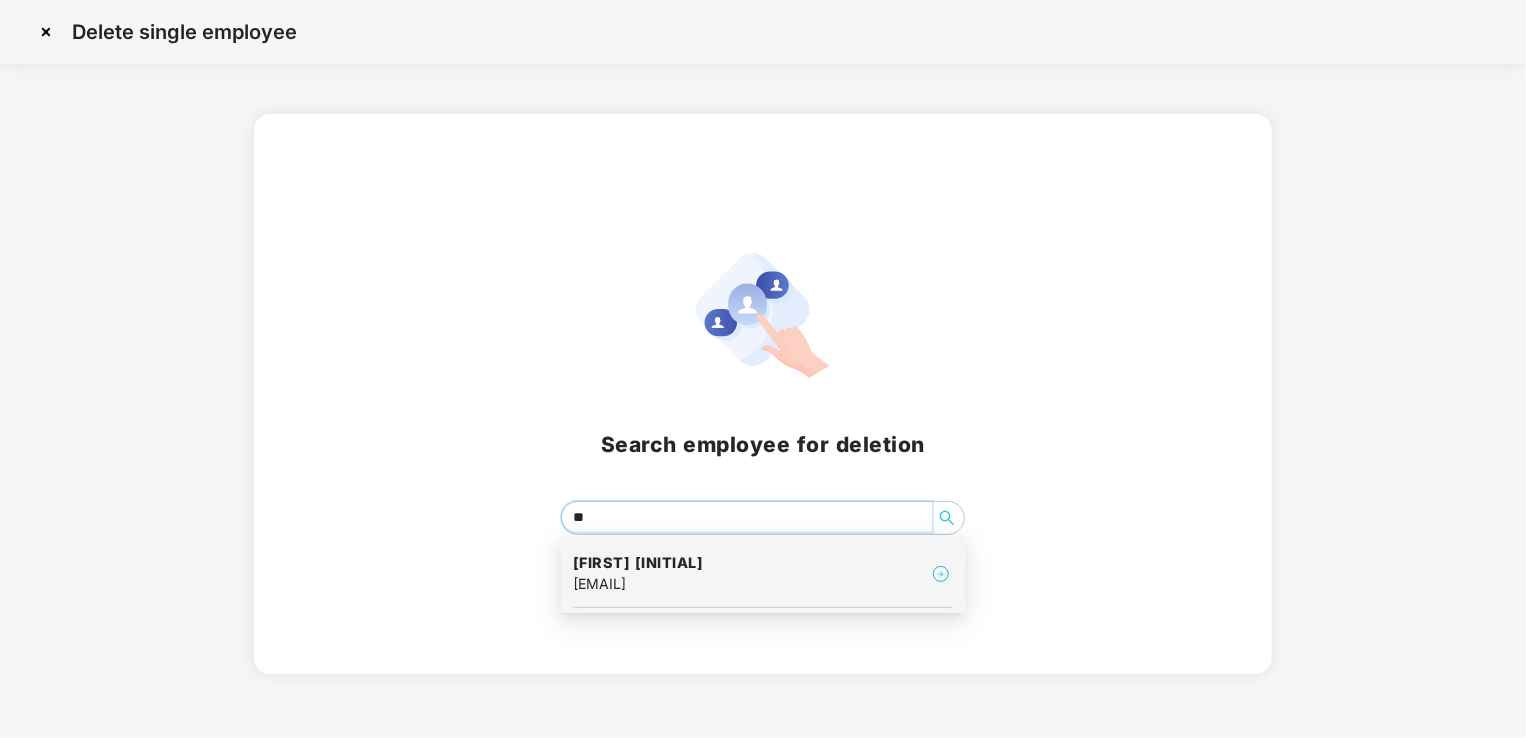 click on "[EMAIL]" at bounding box center [638, 584] 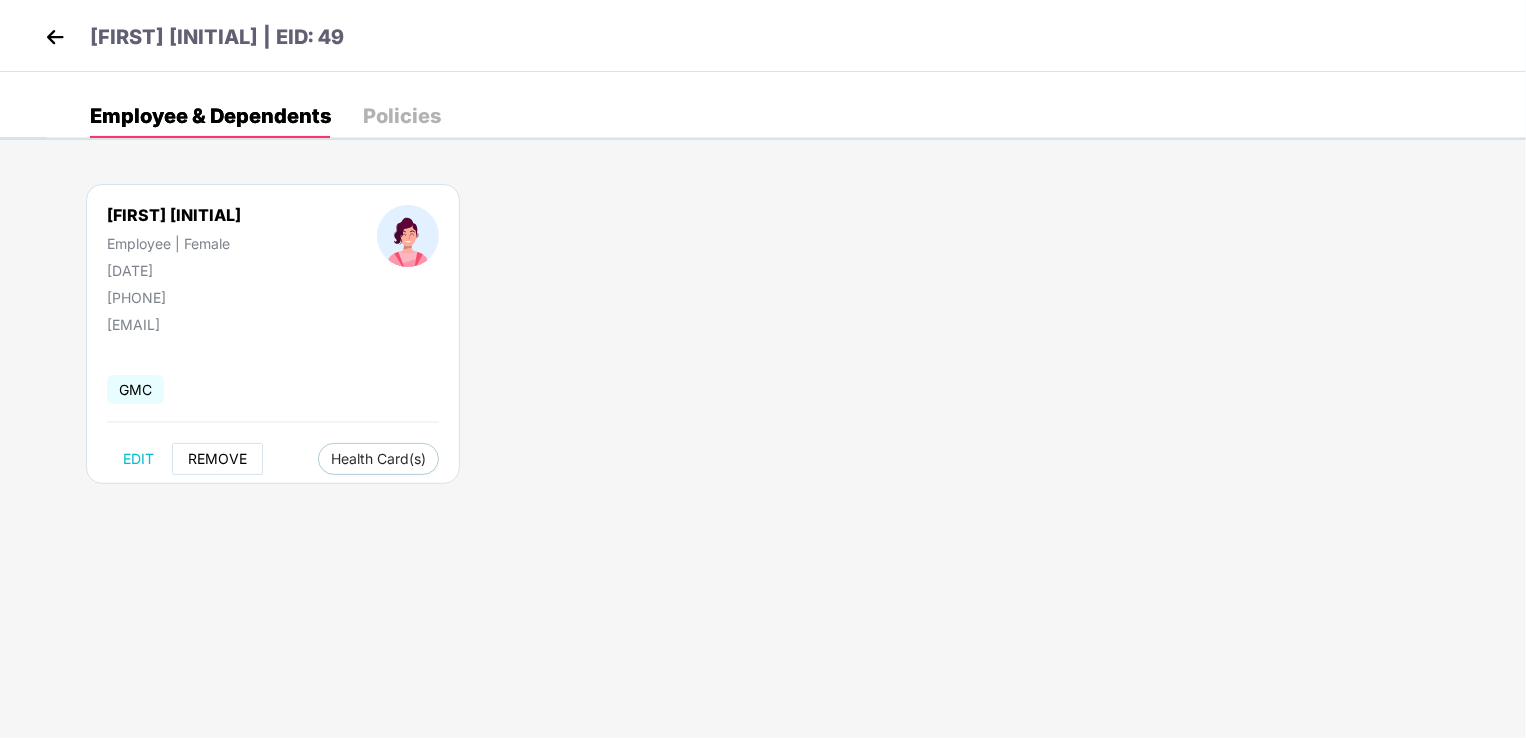 click on "REMOVE" at bounding box center [217, 459] 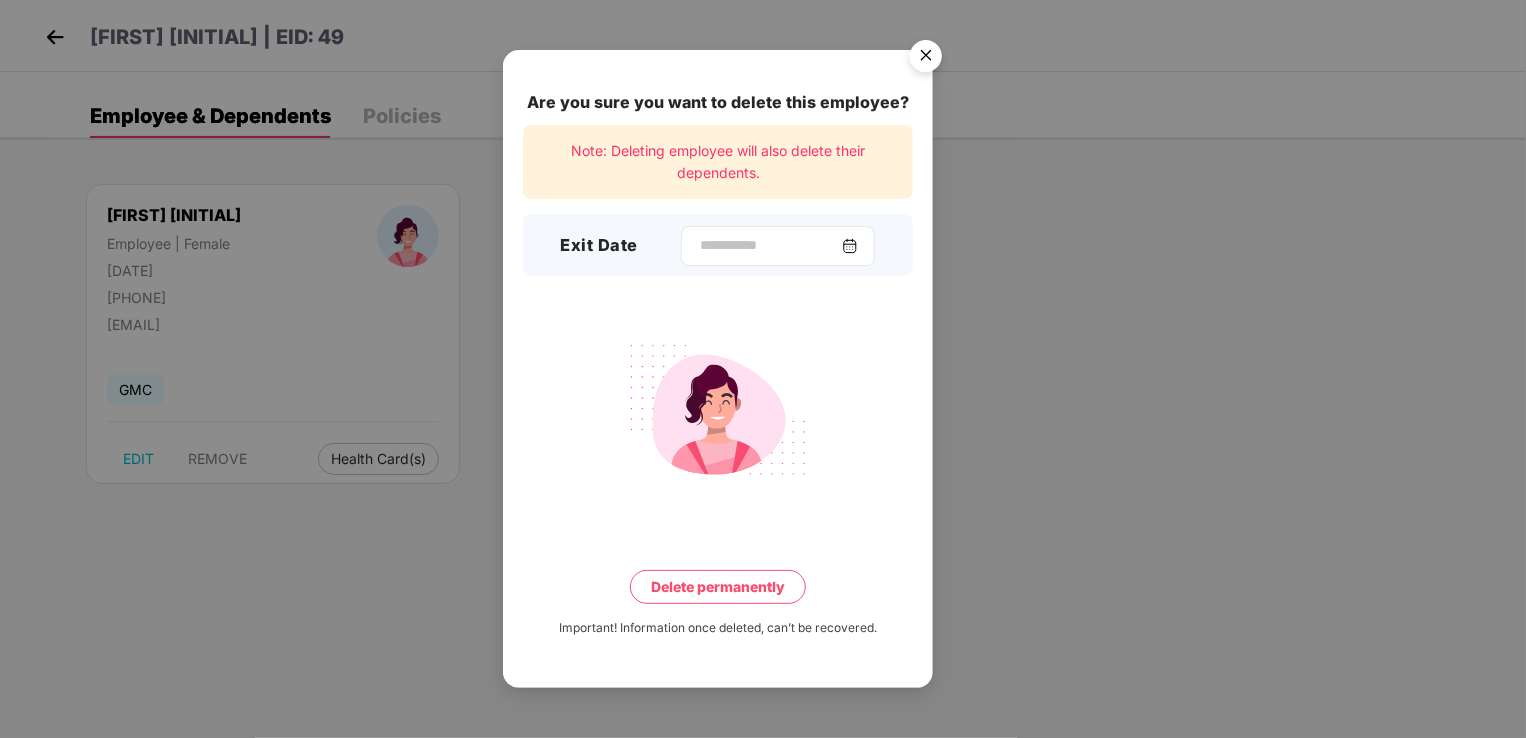 click at bounding box center [850, 246] 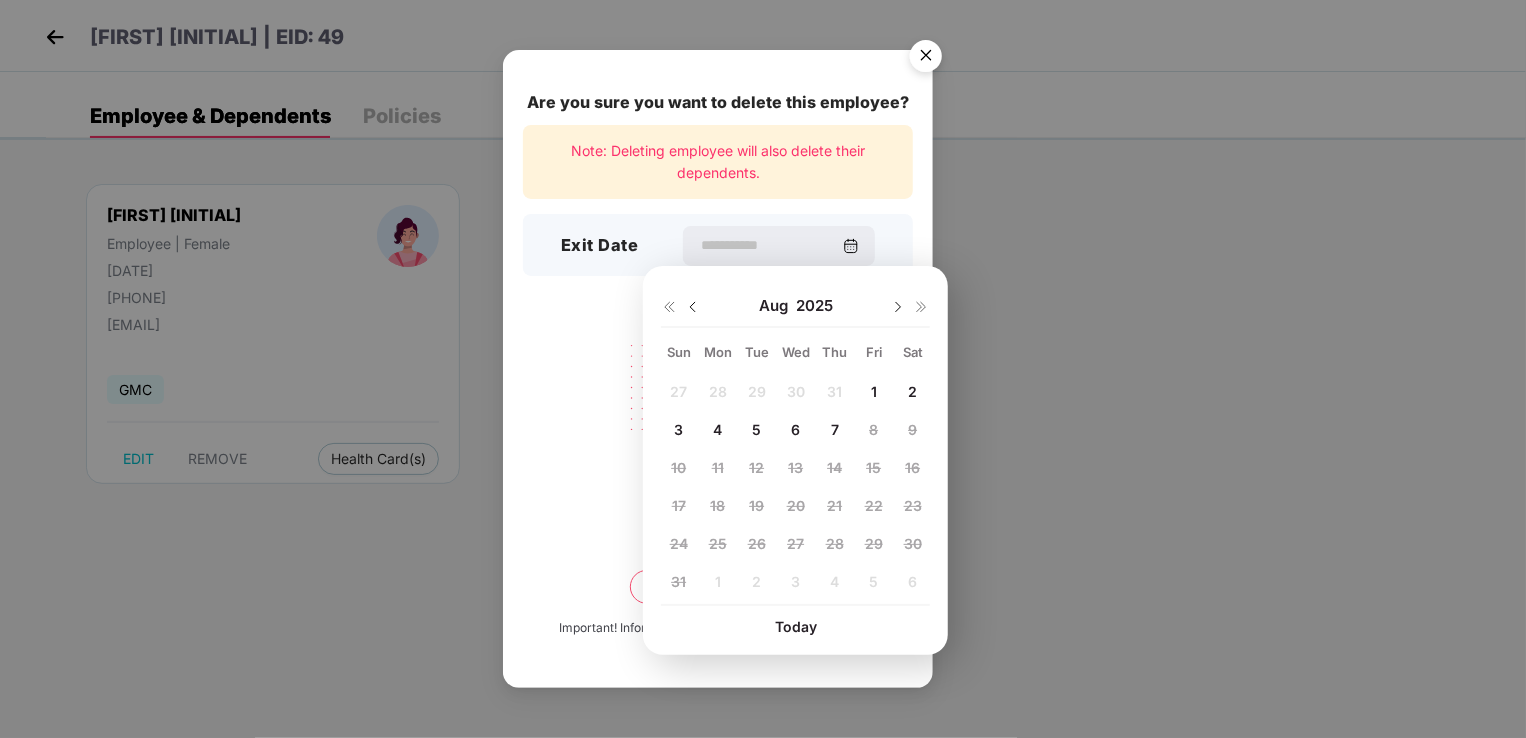 click on "6" at bounding box center (795, 429) 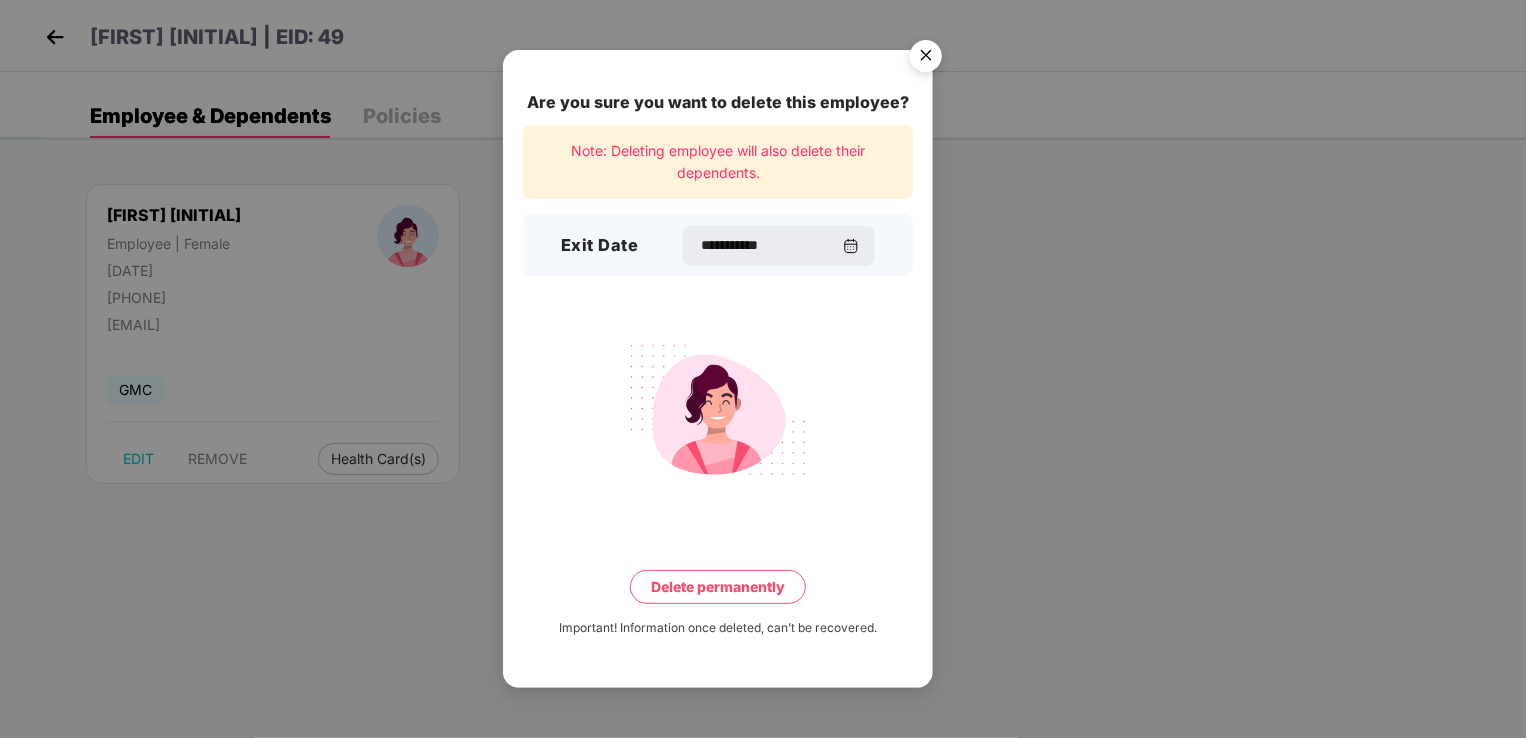 click on "Delete permanently" at bounding box center (718, 587) 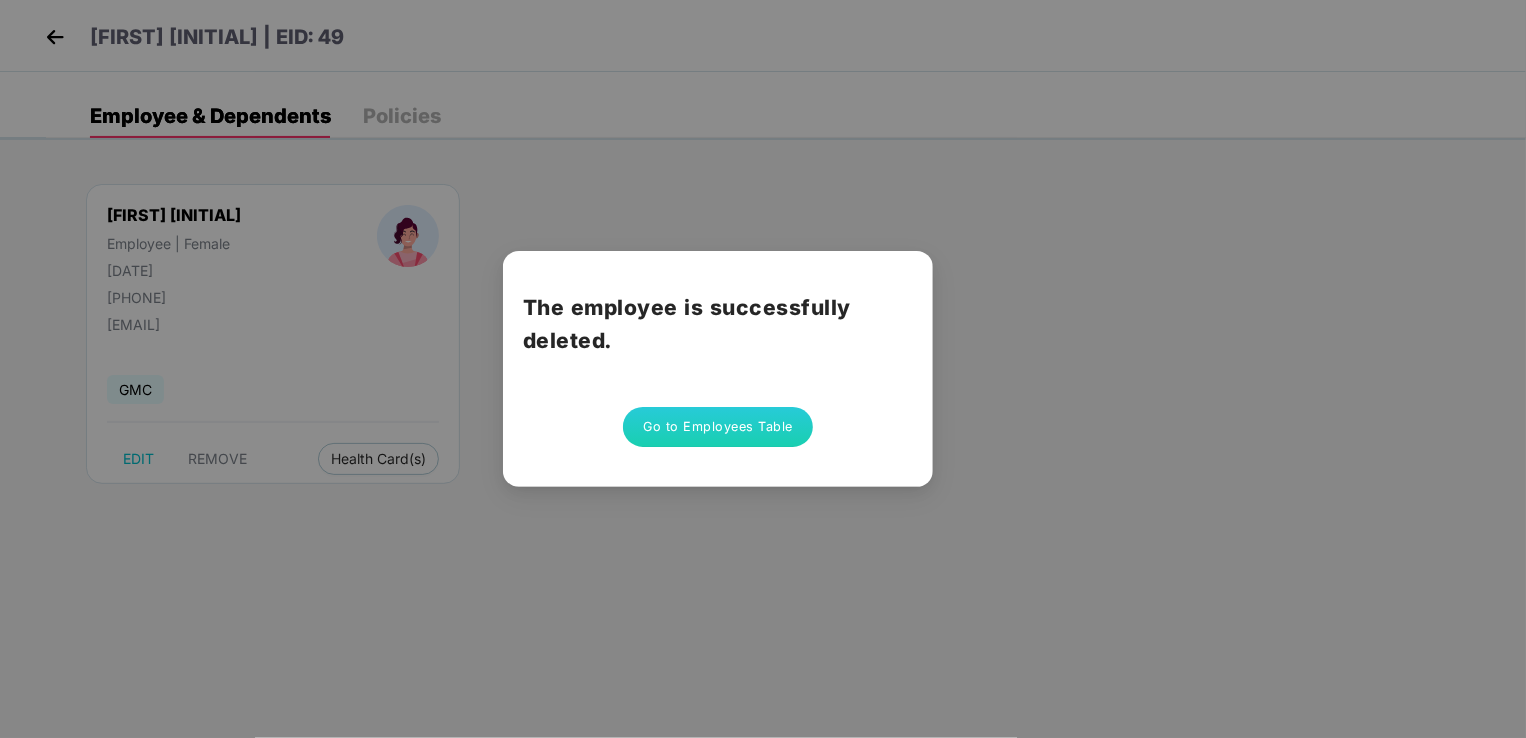click on "Go to Employees Table" at bounding box center (718, 427) 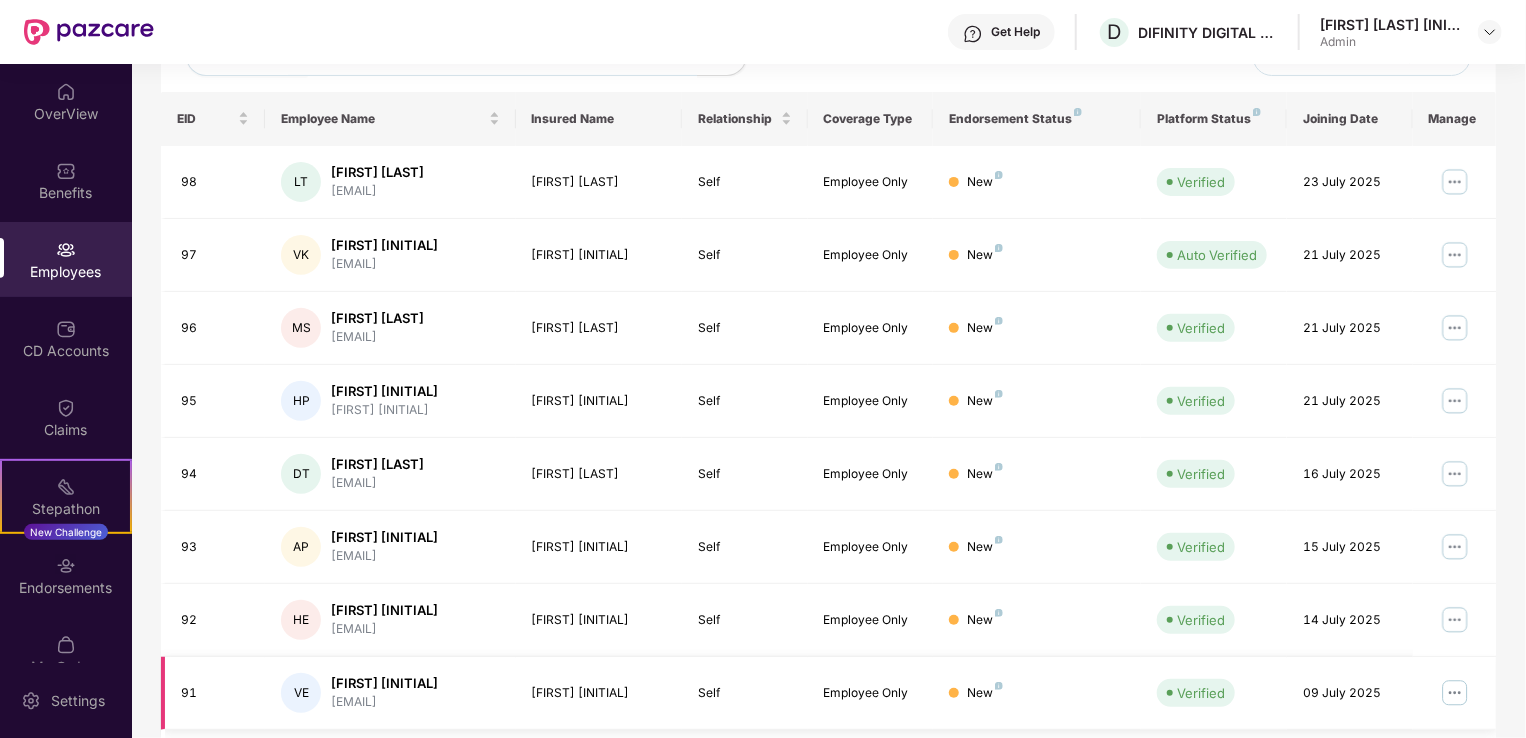 scroll, scrollTop: 188, scrollLeft: 0, axis: vertical 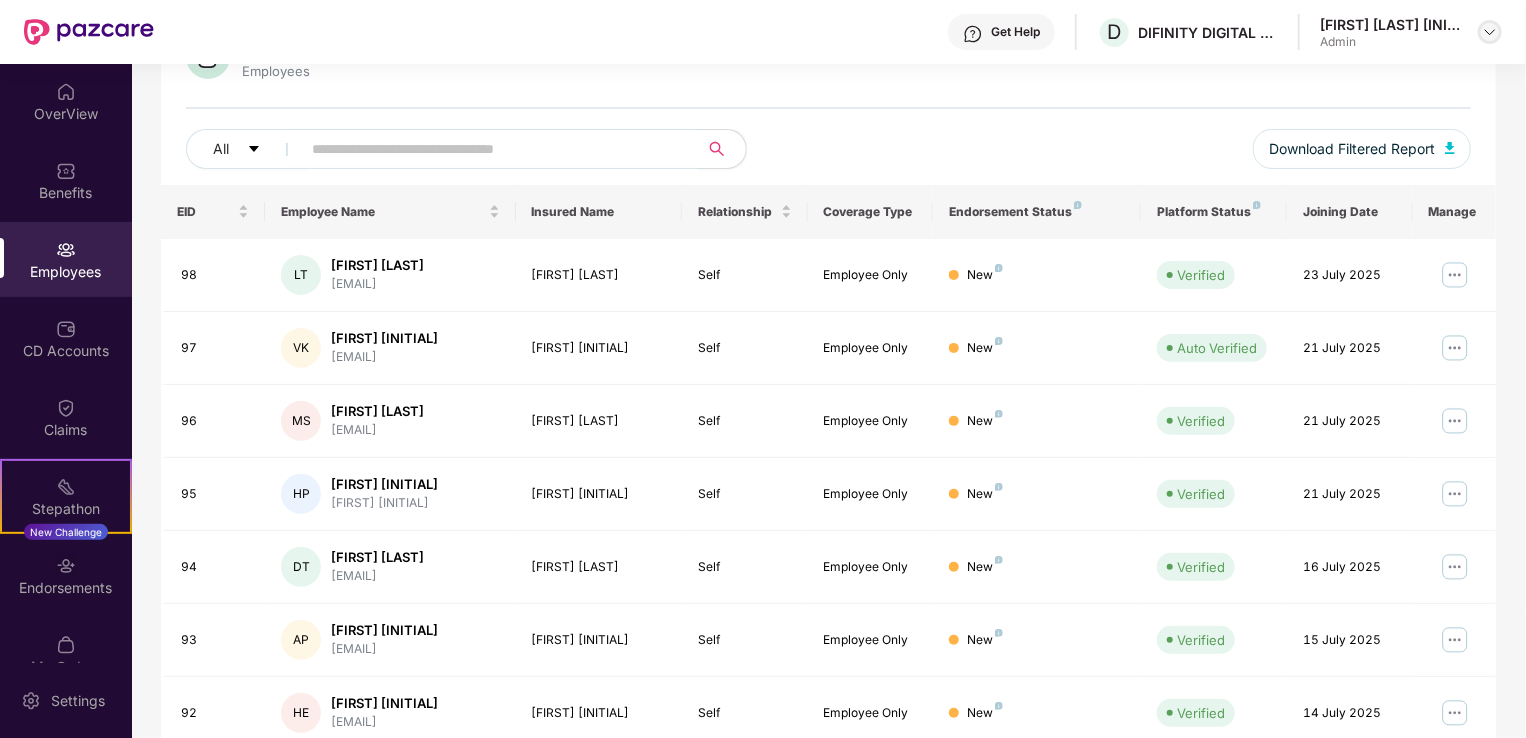 click at bounding box center [1490, 32] 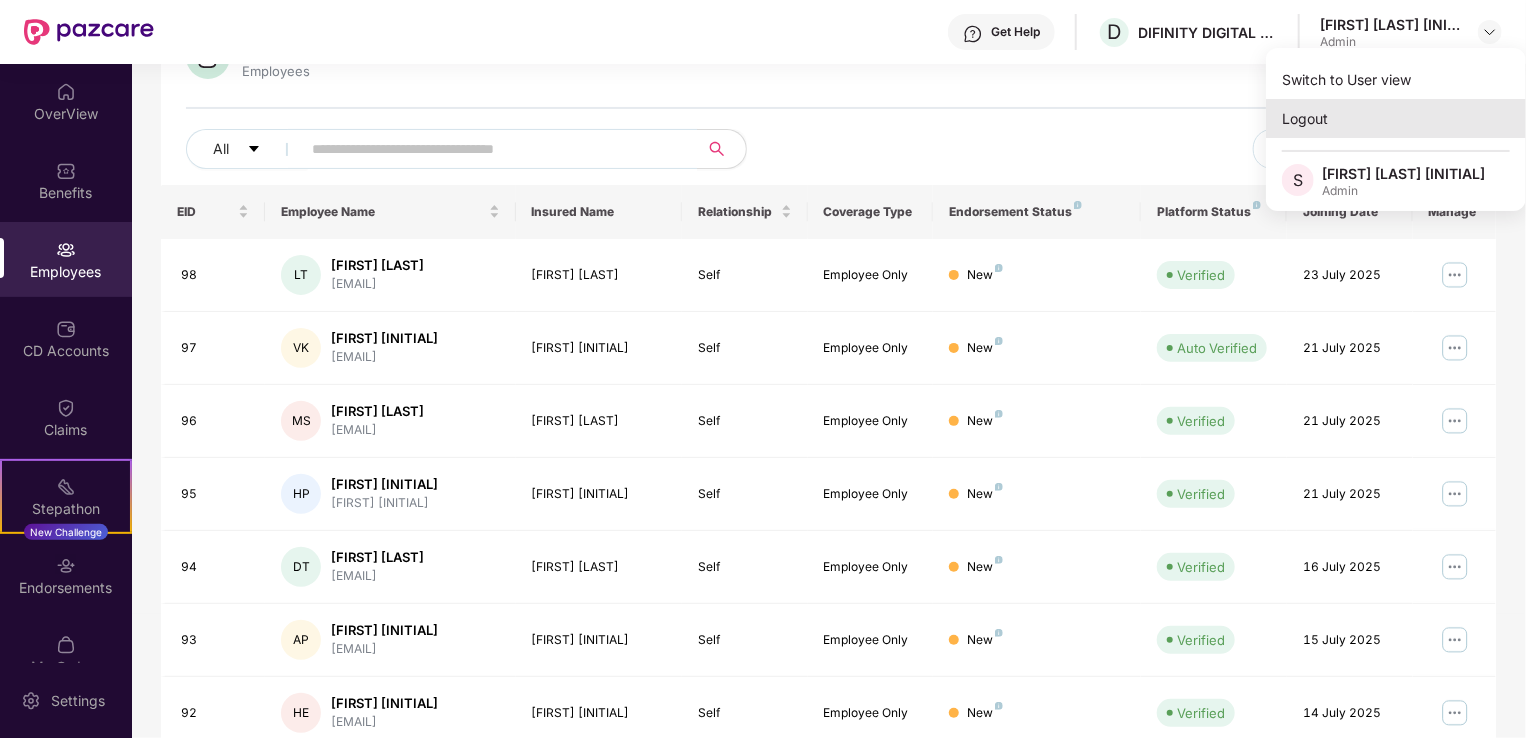 click on "Logout" at bounding box center [1396, 118] 